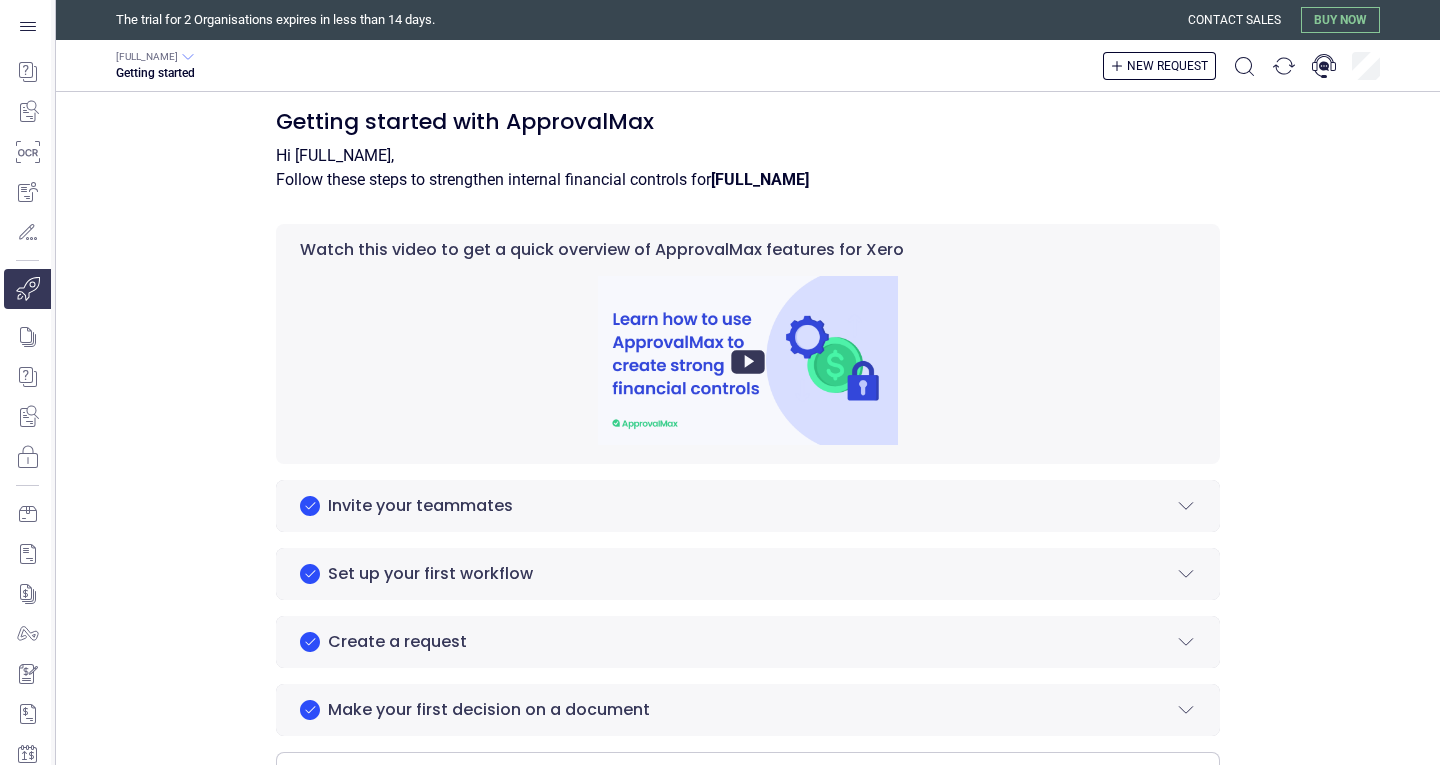 scroll, scrollTop: 0, scrollLeft: 0, axis: both 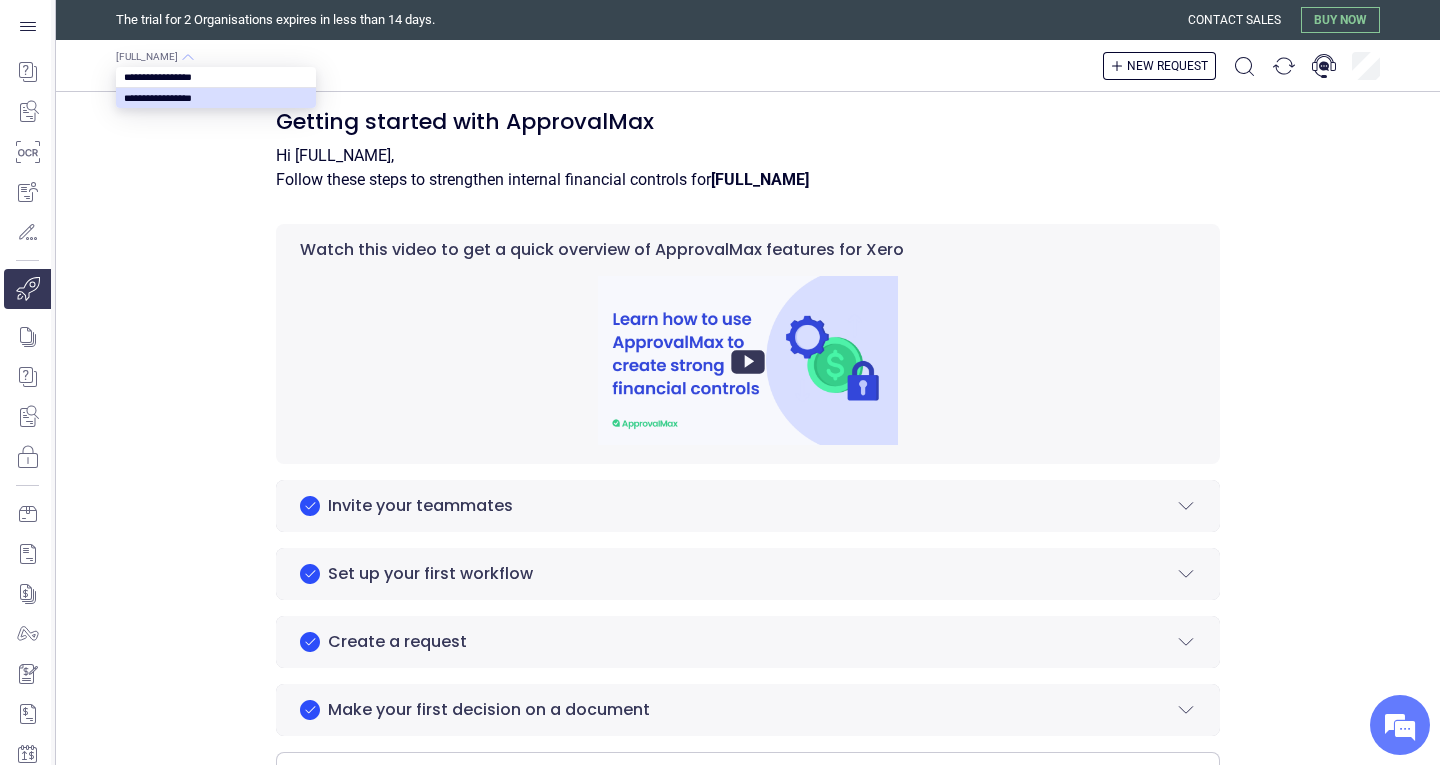 click at bounding box center [188, 57] 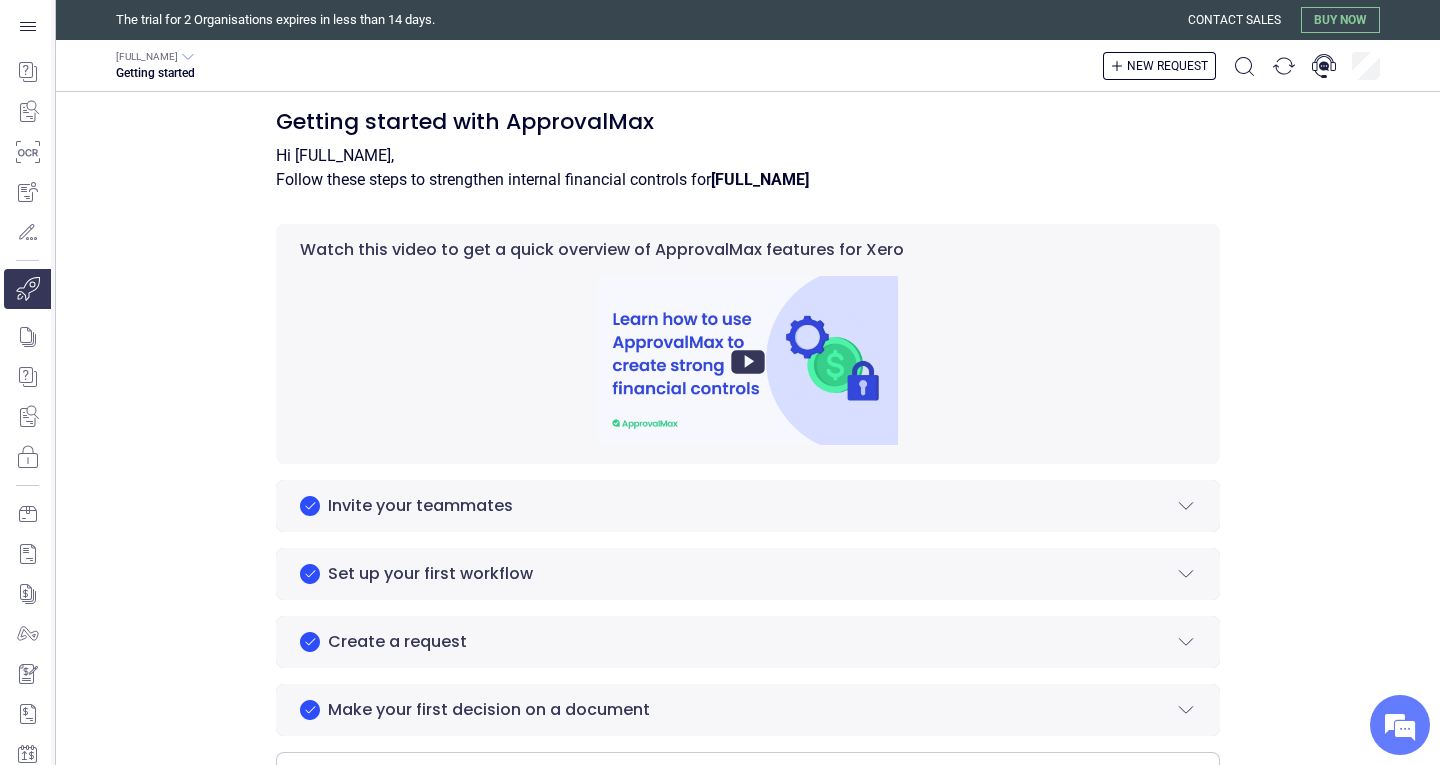 click on "Getting started with ApprovalMax Hi [FULL_NAME], Follow these steps to strengthen internal financial controls for  [FULL_NAME] Watch this video to get a quick overview of ApprovalMax features for Xero Invite your teammates Invite your teammates to set up the approval process and explore ApprovalMax together. Invite teammates Set up your first workflow Workflows direct documents to the right approvers. Each document type — bills, purchase orders, credit notes, and sales invoices — has its own workflow. Get started in a few clicks with our quick setup wizard! Set up workflow Create a request You can create documents directly in ApprovalMax or pull them from your accounting system. You can create new documents manually or digitise documents with ApprovalMax Capture. Create request Make your first decision on a document Approve or reject from your email inbox, web app, or mobile app—anywhere, anytime. Start approving 5 Download our mobile app Get notifications, submit and approve requests on the go. 6" at bounding box center [748, 712] 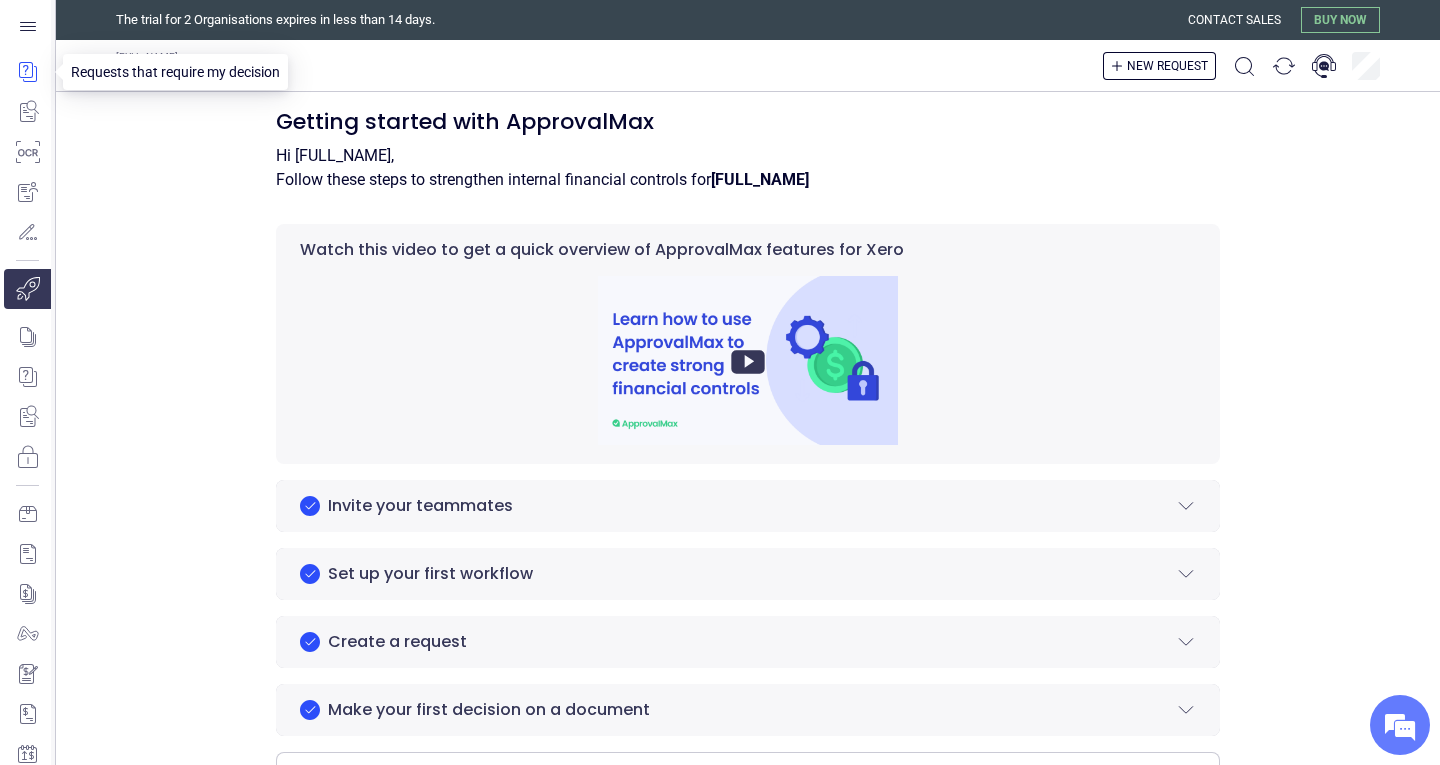 click at bounding box center (27, 72) 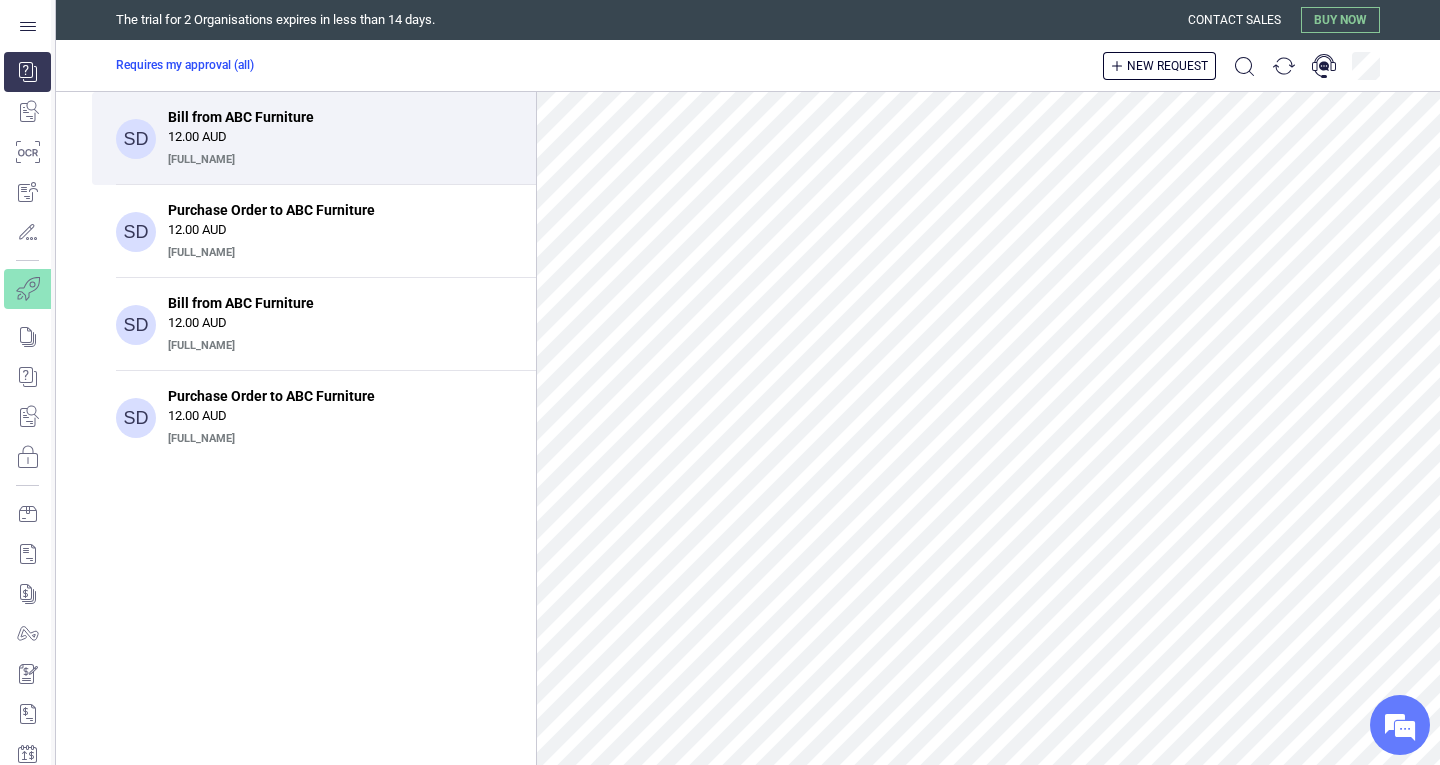 scroll, scrollTop: 0, scrollLeft: 0, axis: both 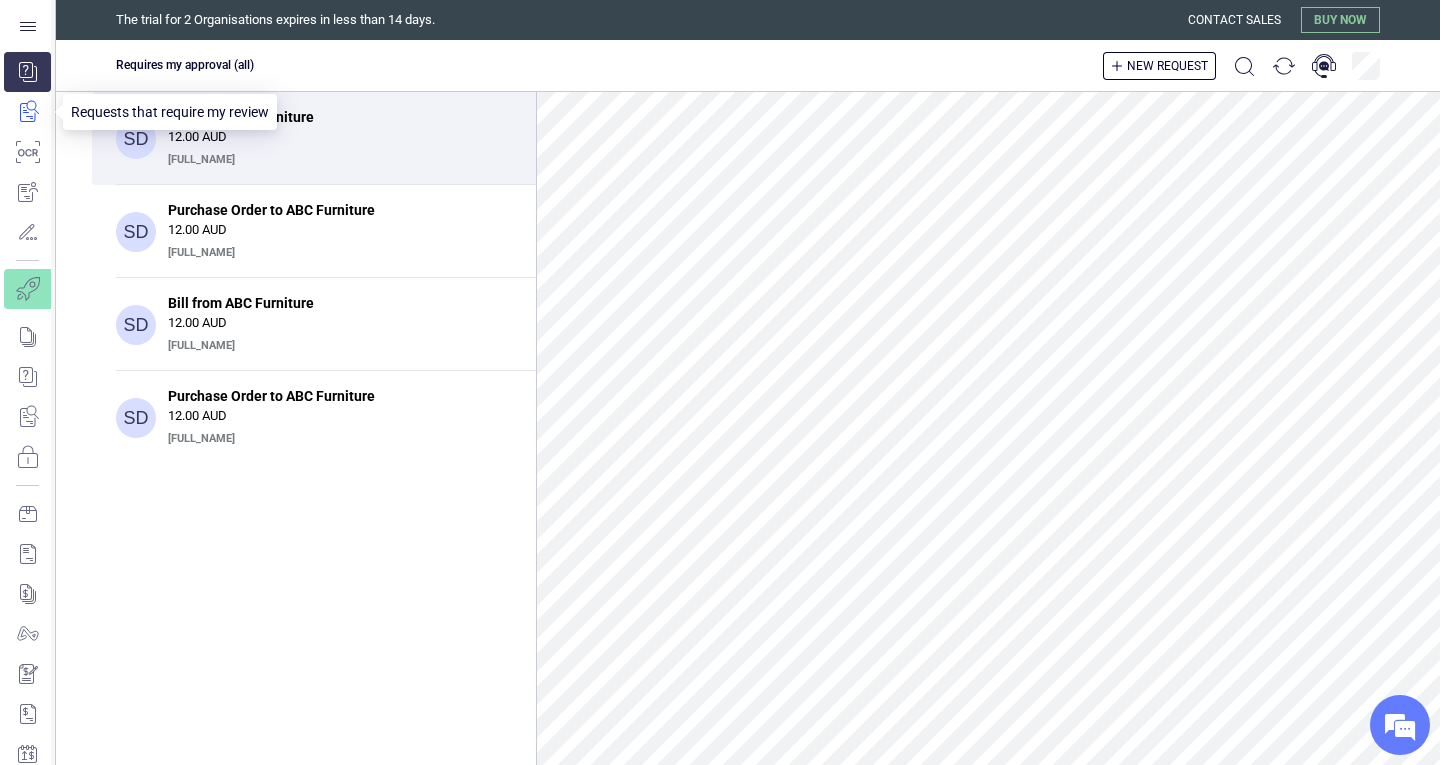 click at bounding box center (27, 112) 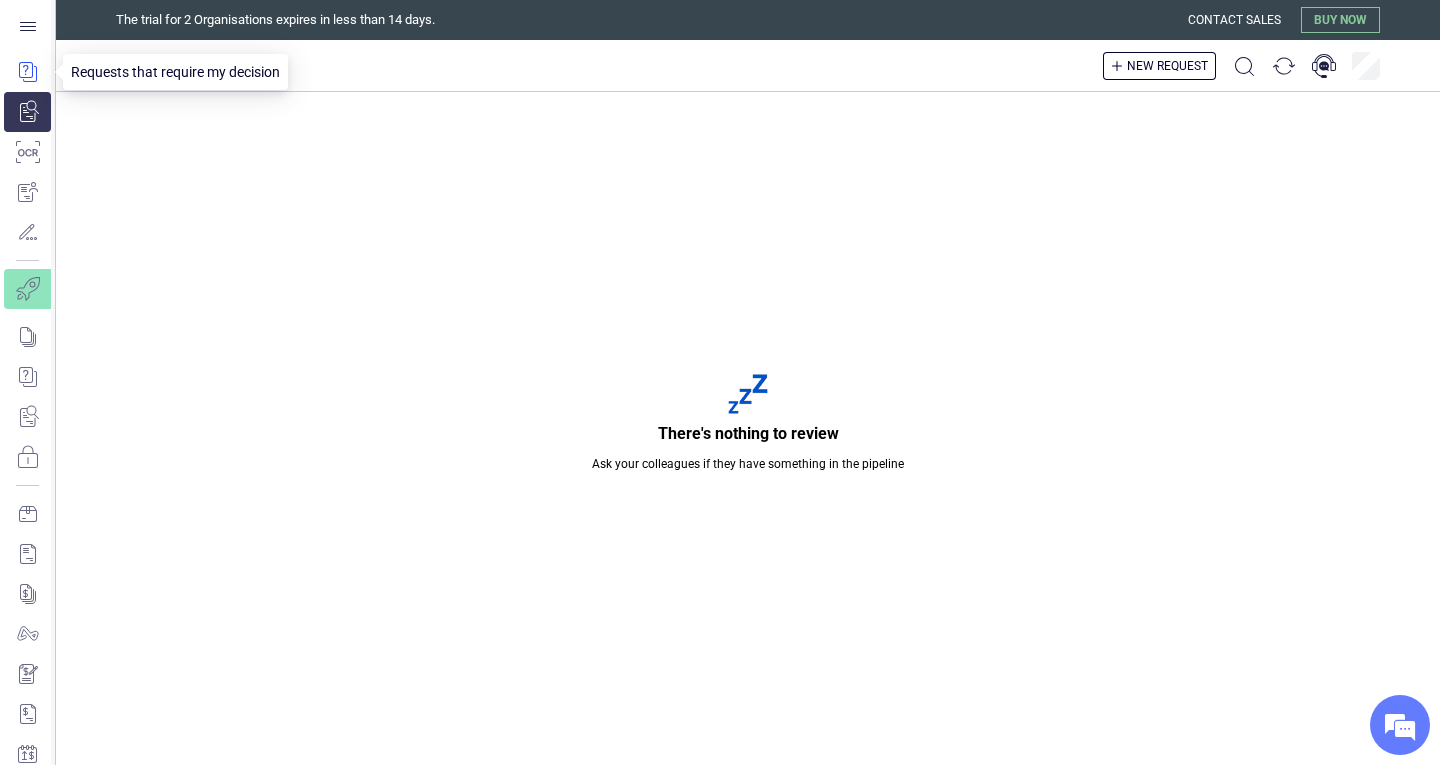 click at bounding box center (27, 72) 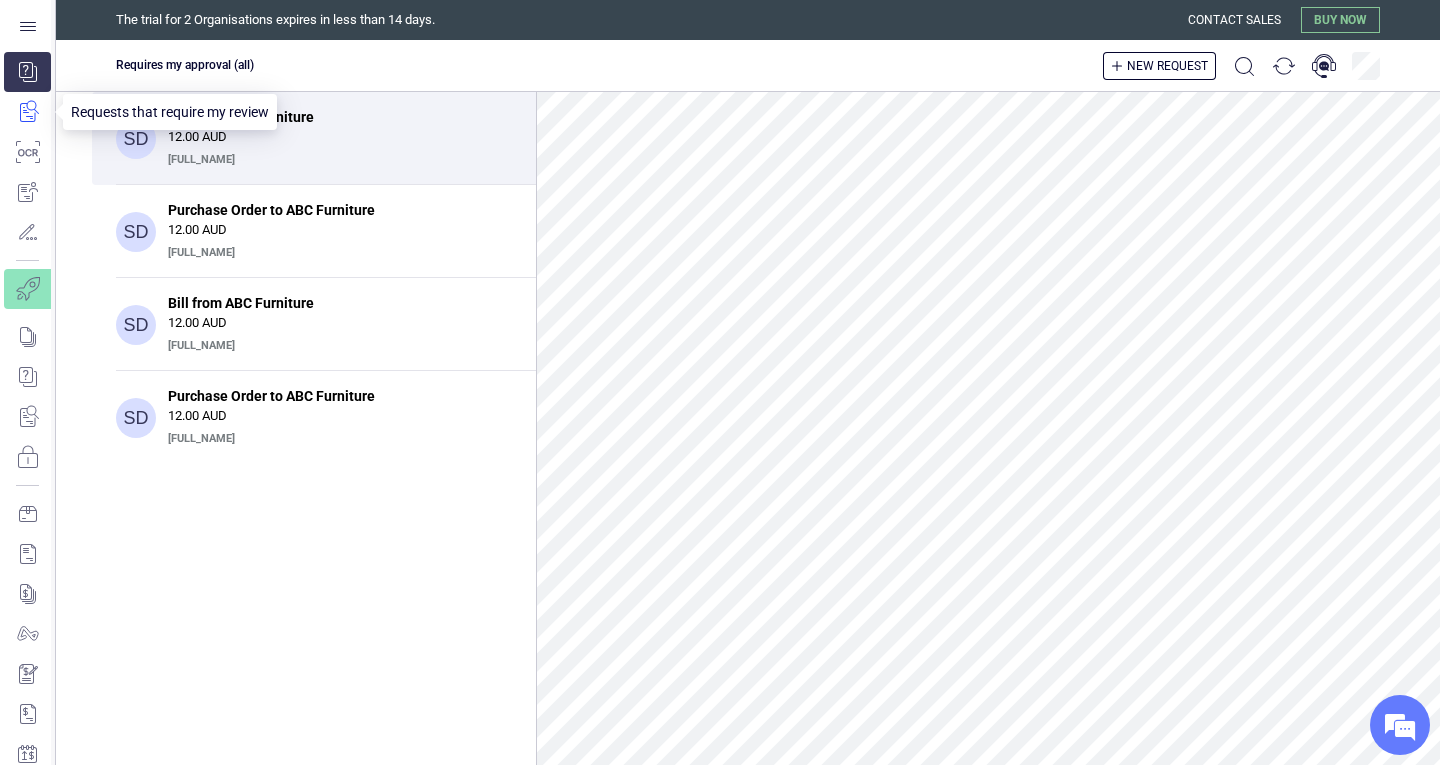 click at bounding box center (27, 112) 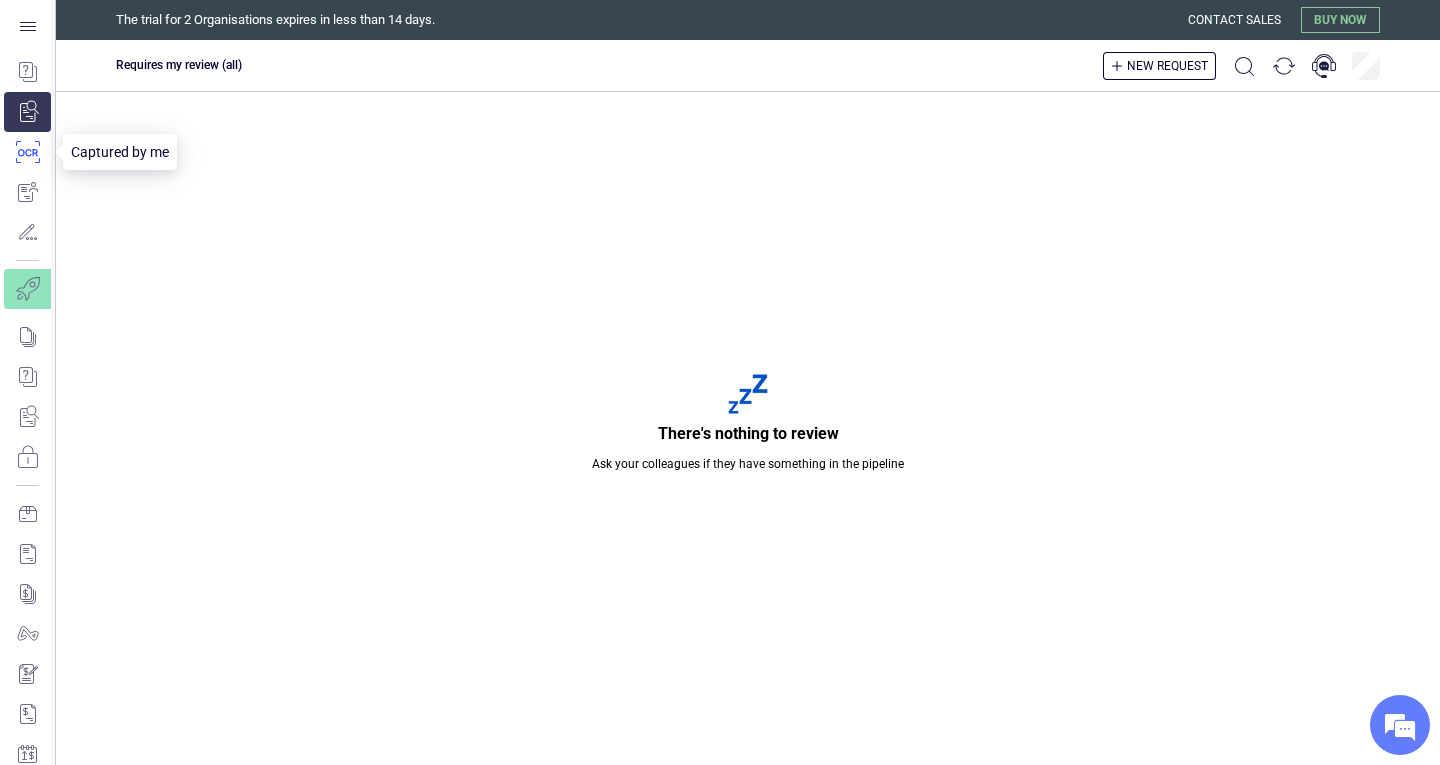 click at bounding box center (27, 152) 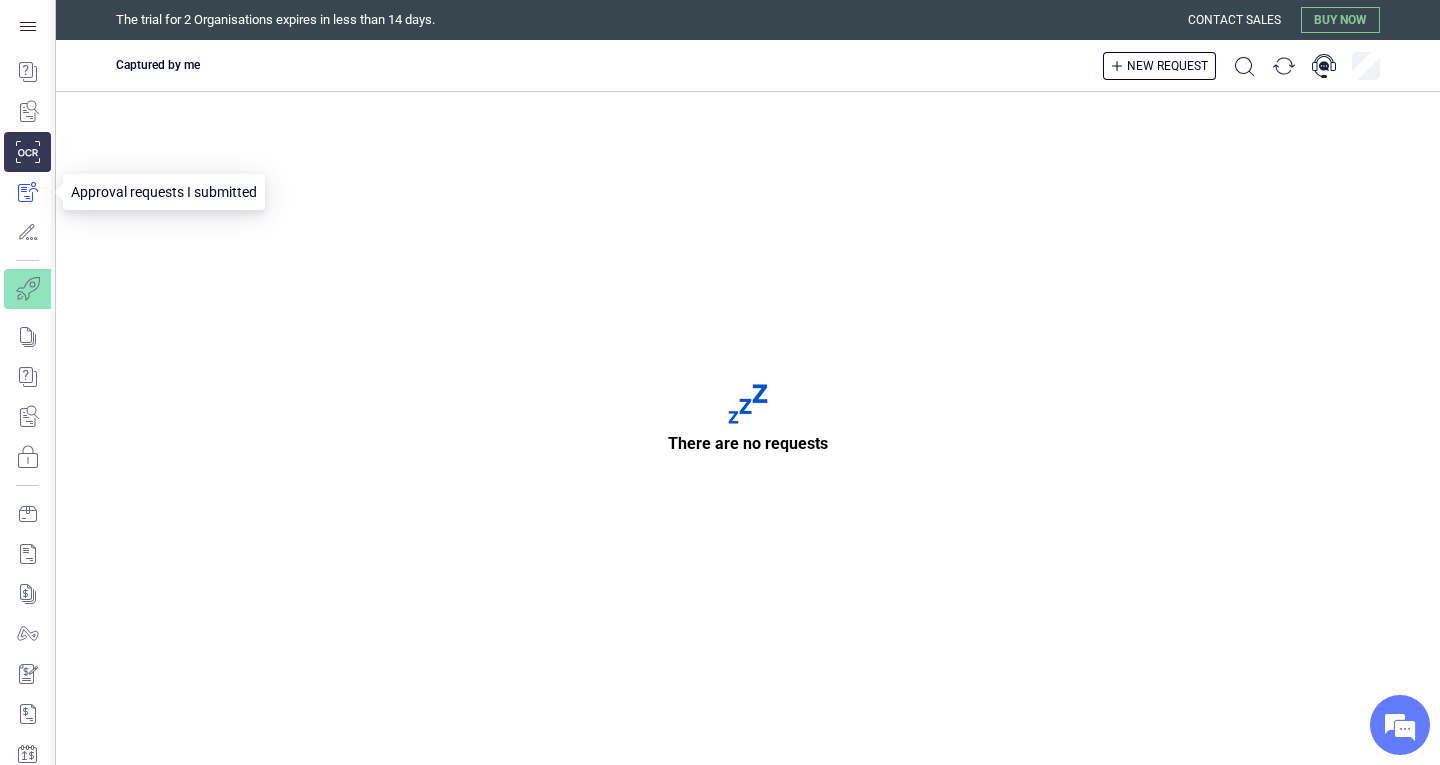 click at bounding box center [27, 192] 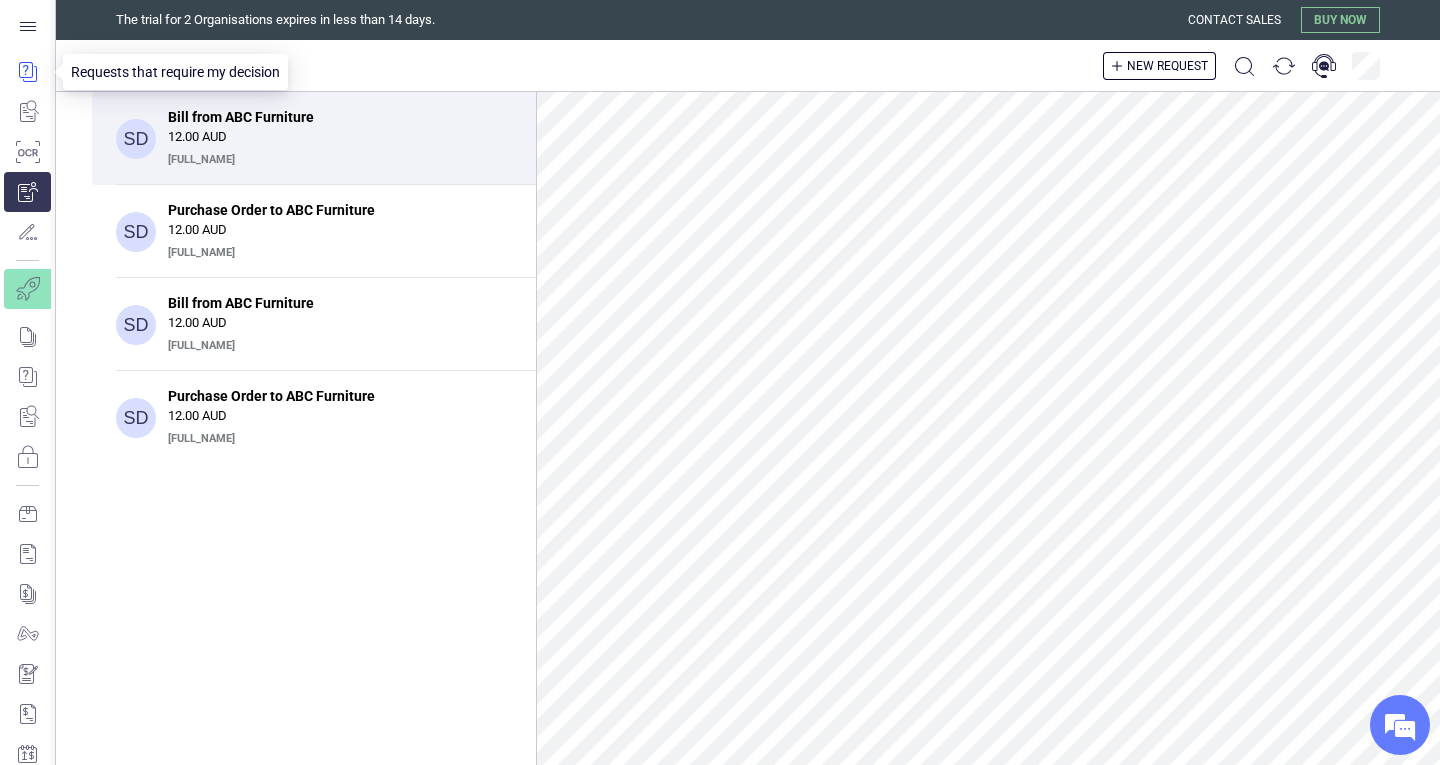 click at bounding box center [27, 72] 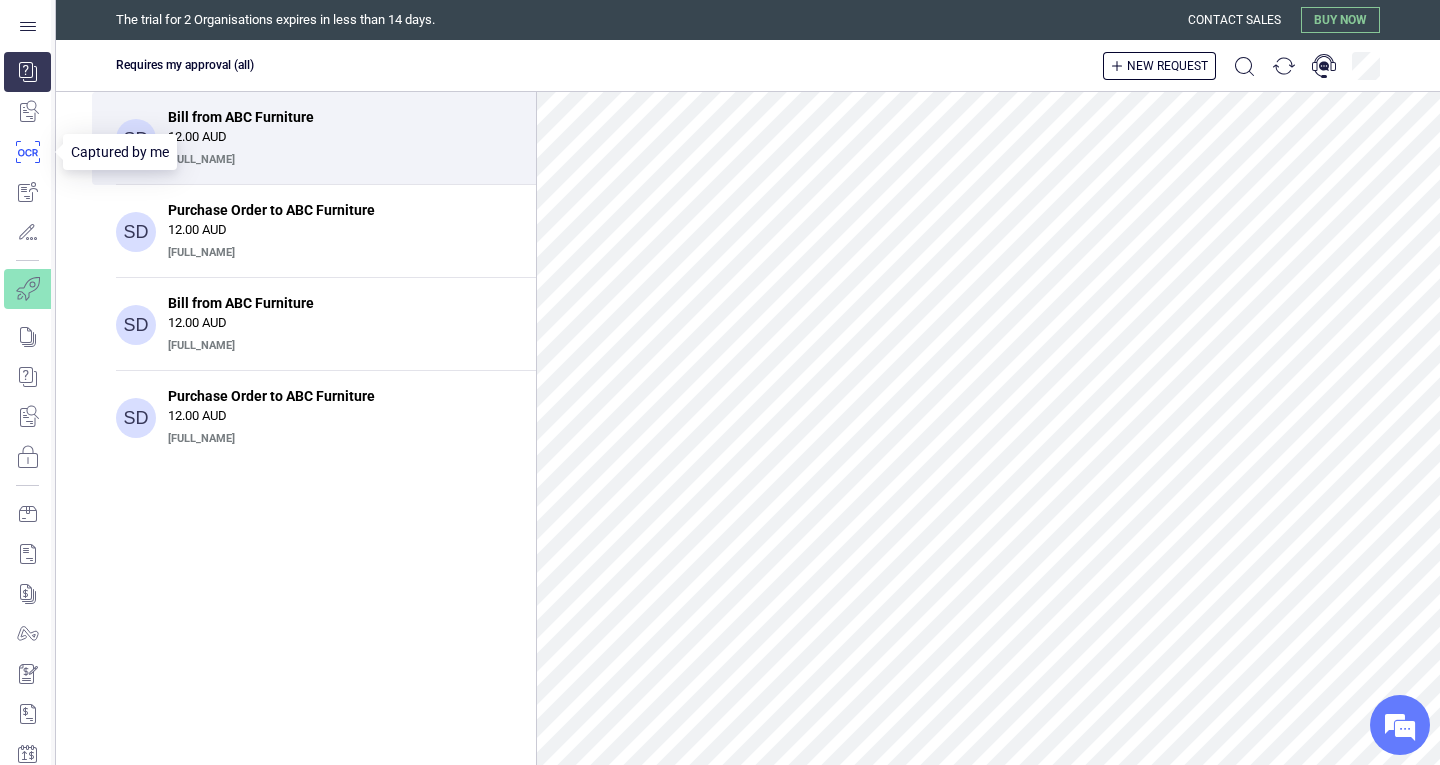 click at bounding box center [27, 152] 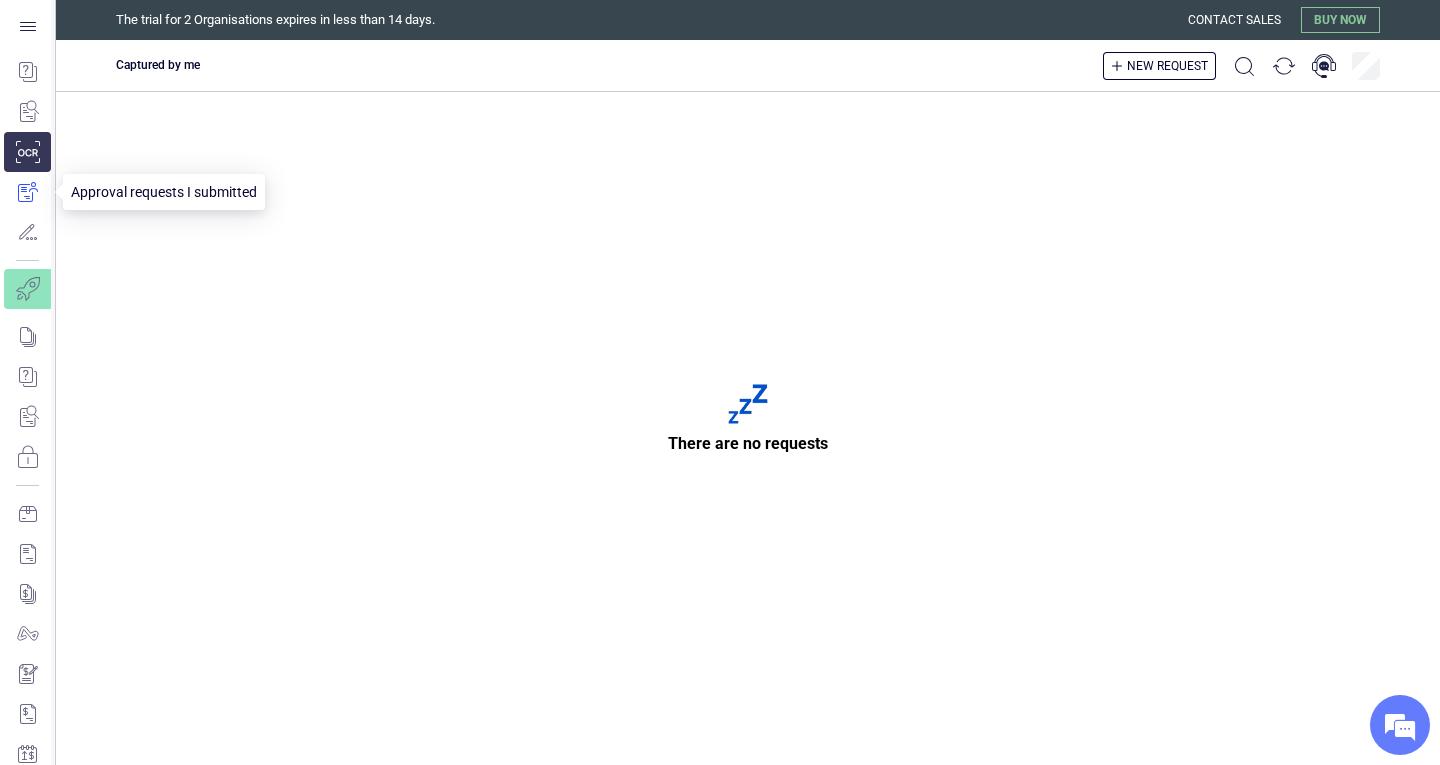 click at bounding box center [27, 192] 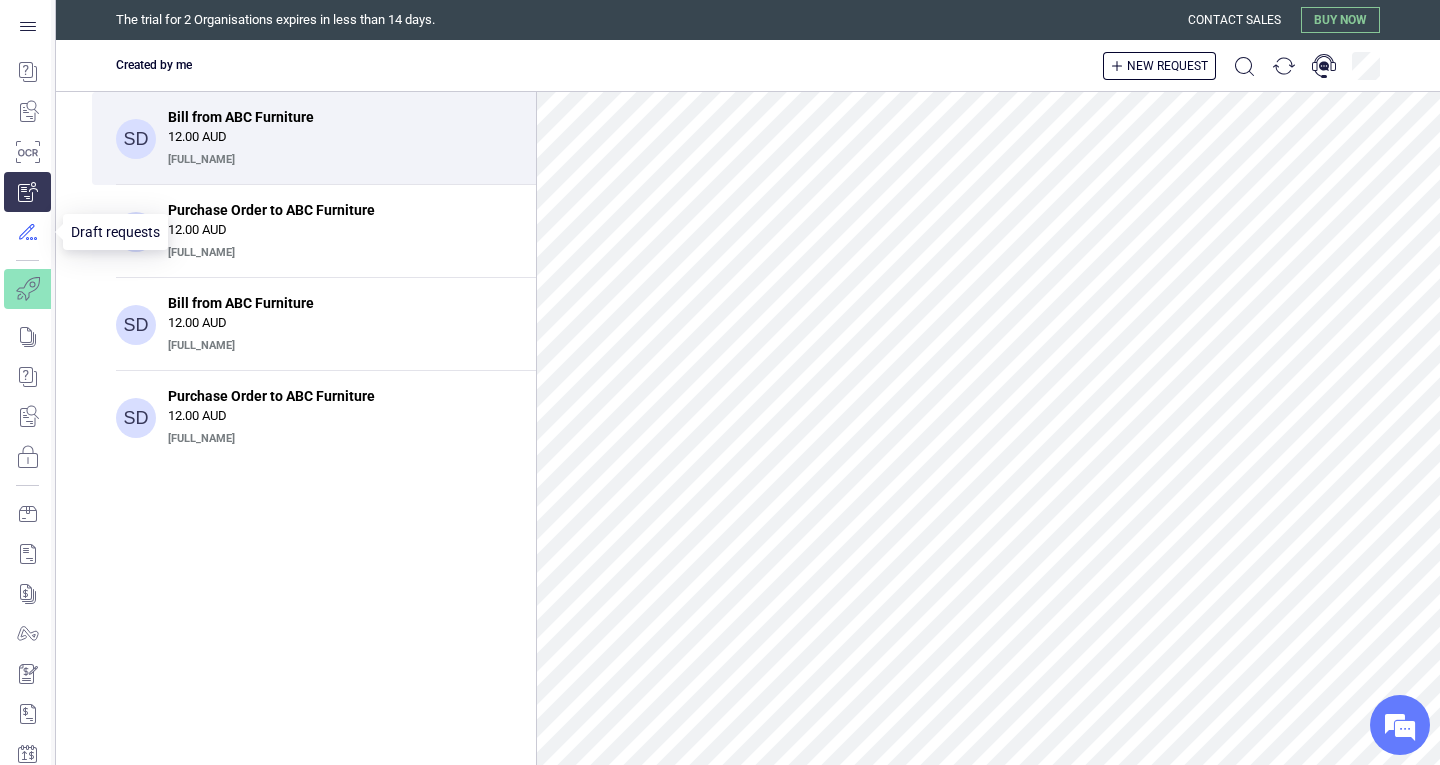 click at bounding box center [27, 232] 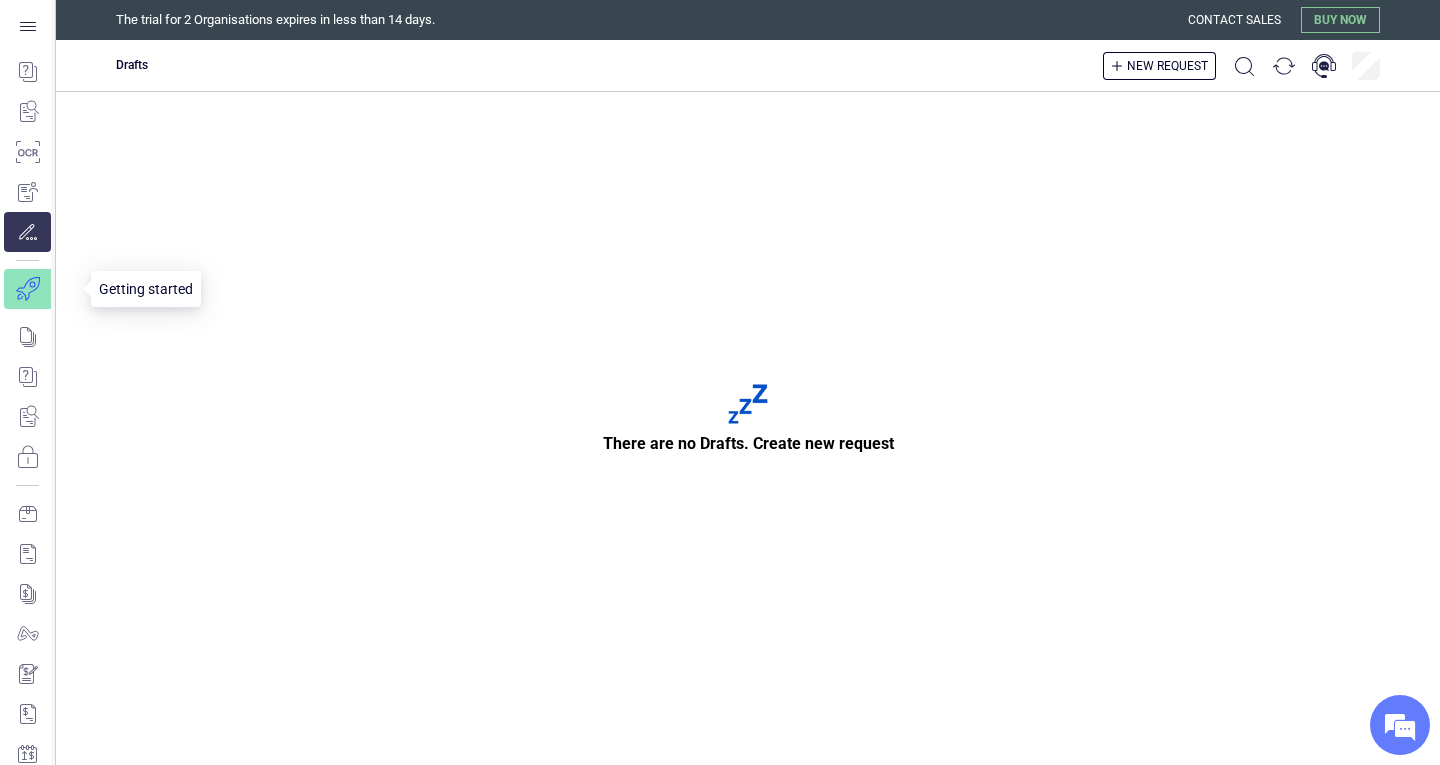 click at bounding box center (41, 289) 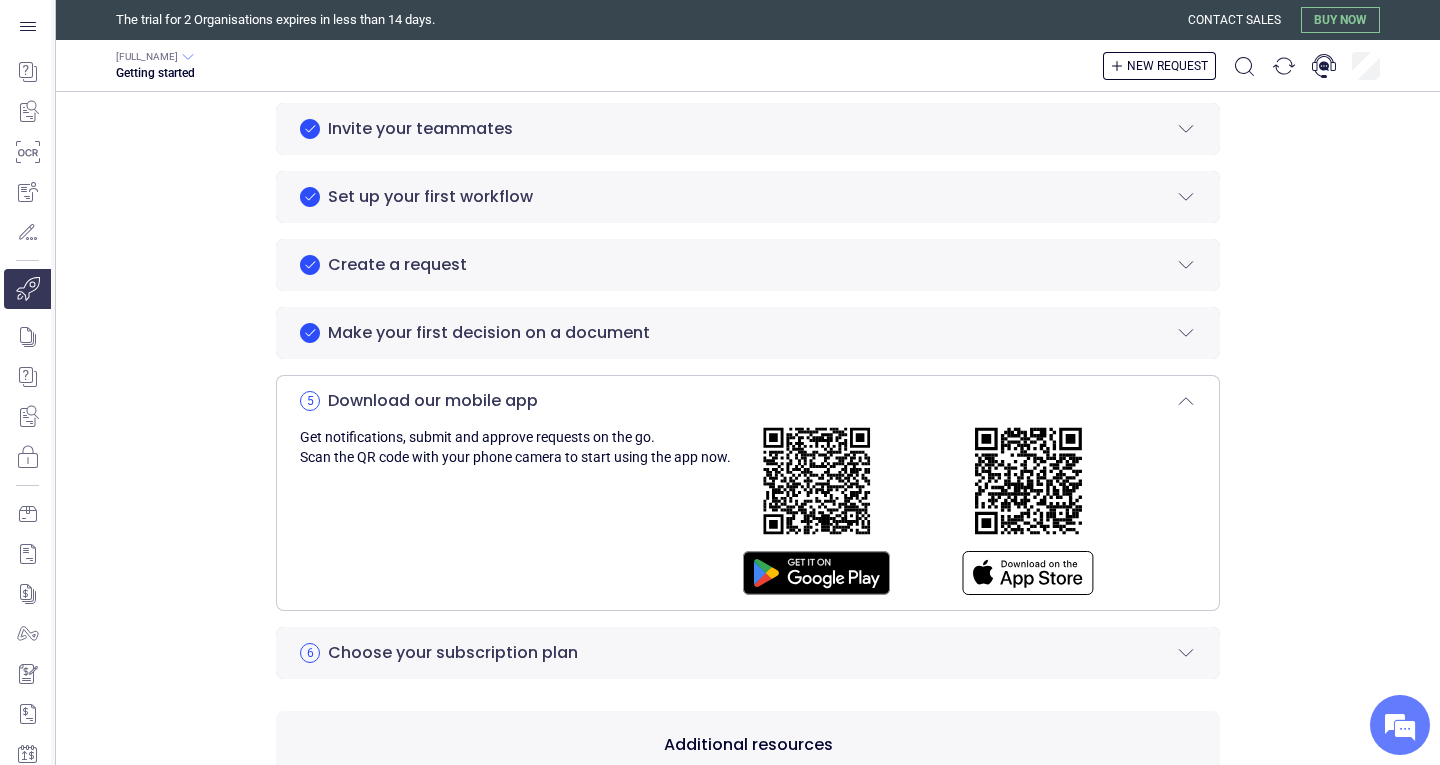scroll, scrollTop: 591, scrollLeft: 0, axis: vertical 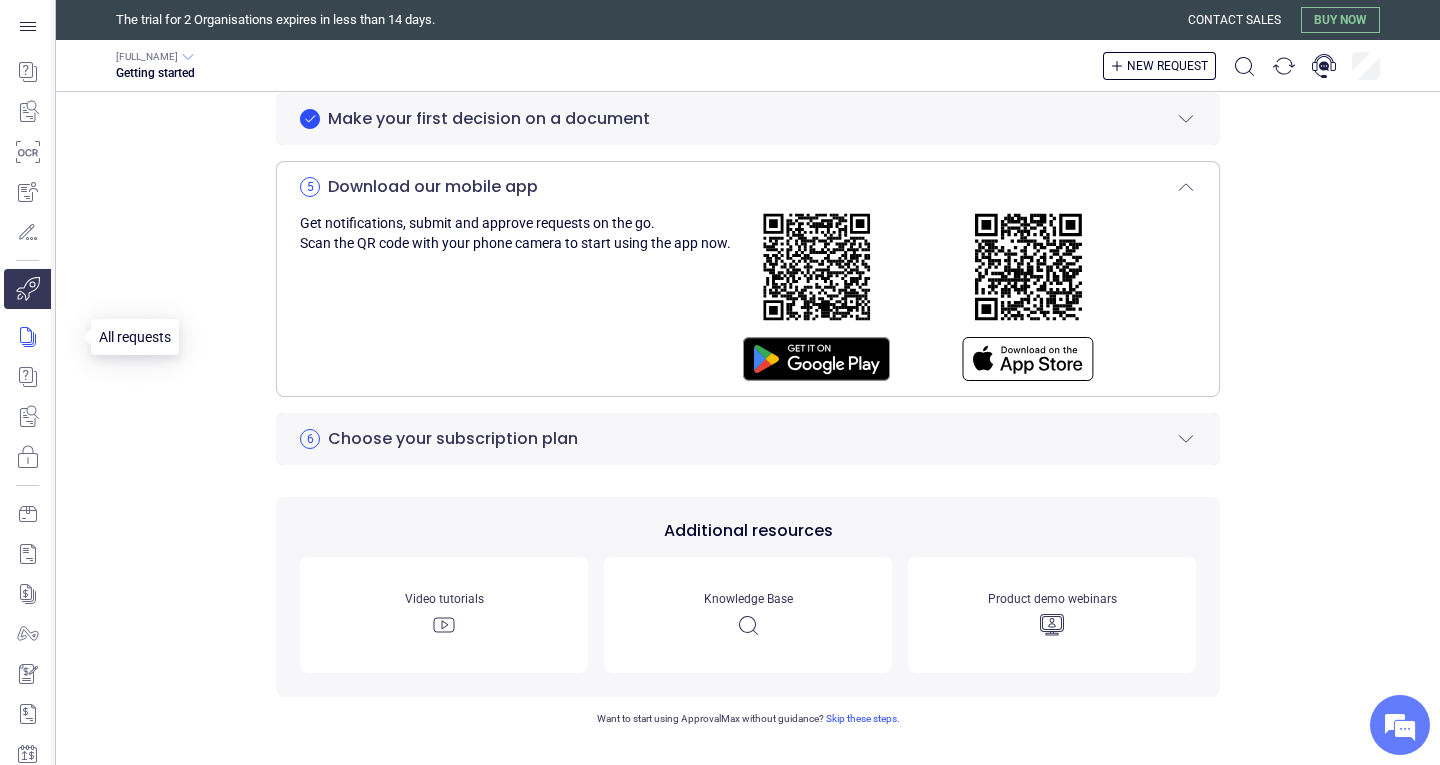 click at bounding box center [41, 337] 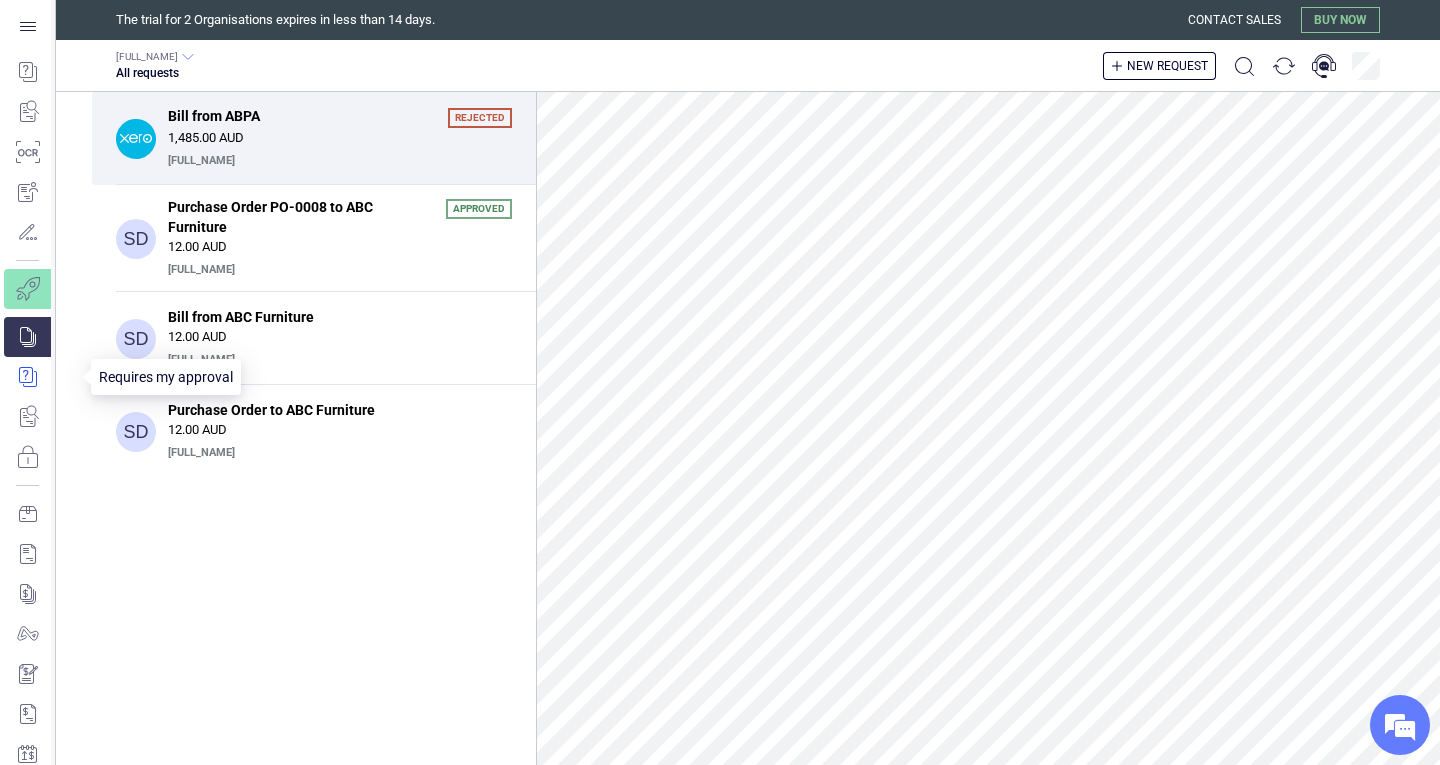 click at bounding box center (41, 377) 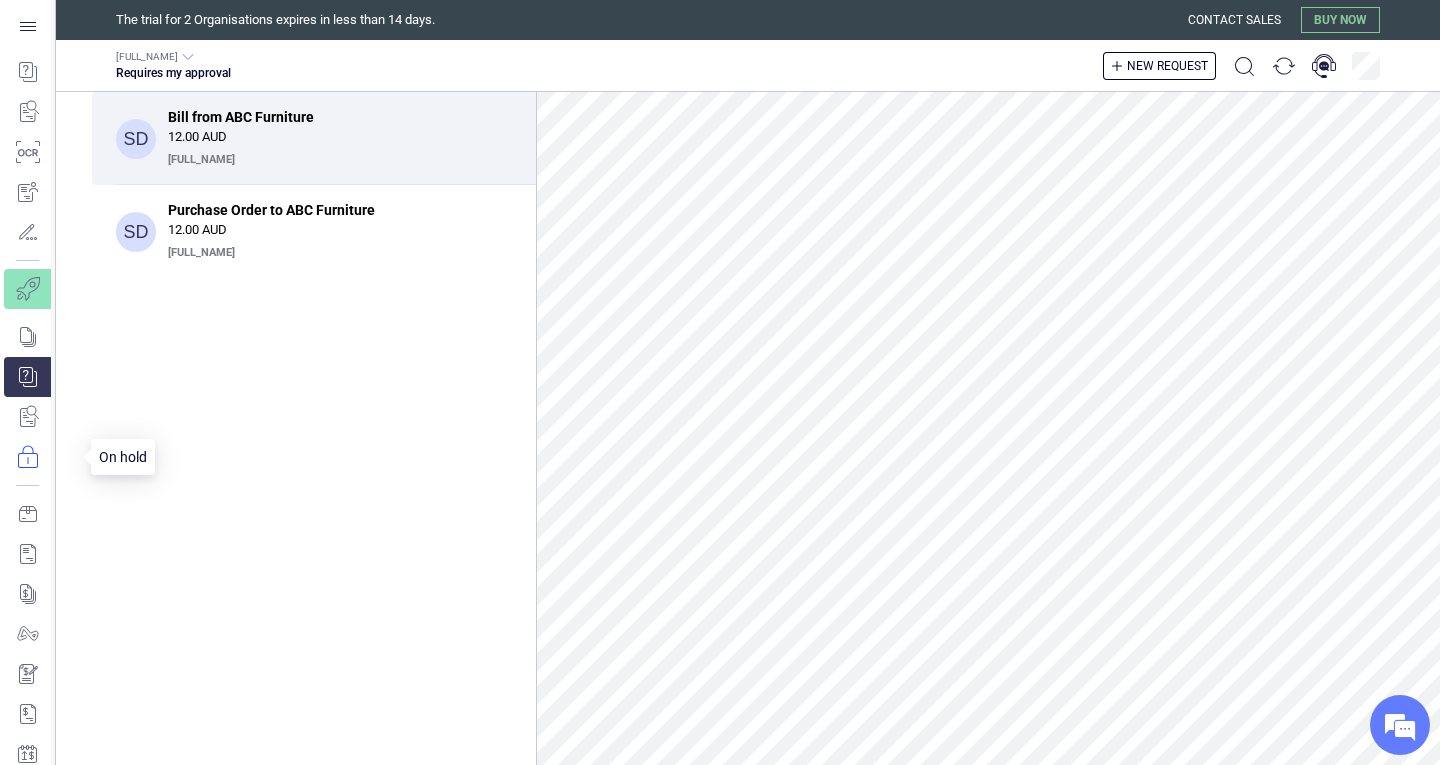click at bounding box center [41, 457] 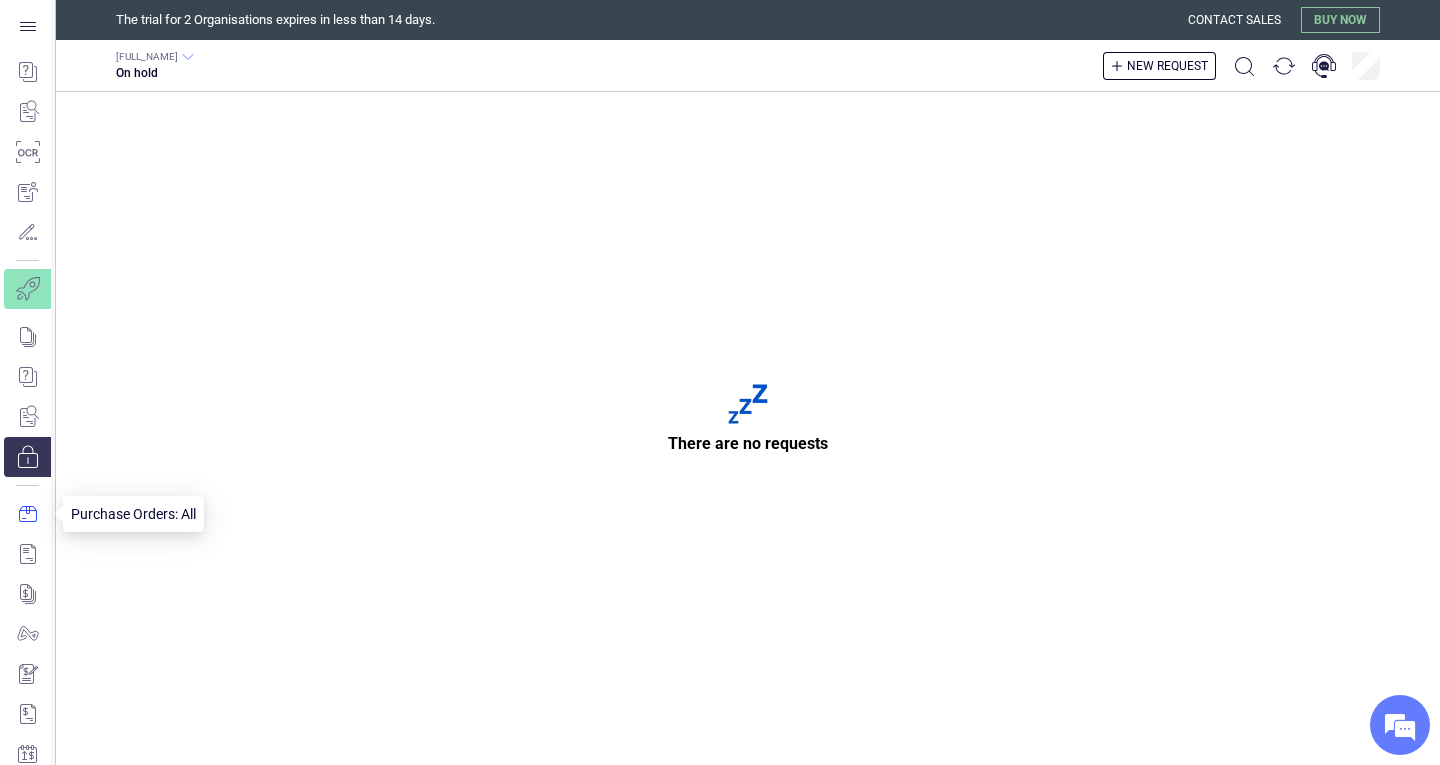 click at bounding box center [27, 514] 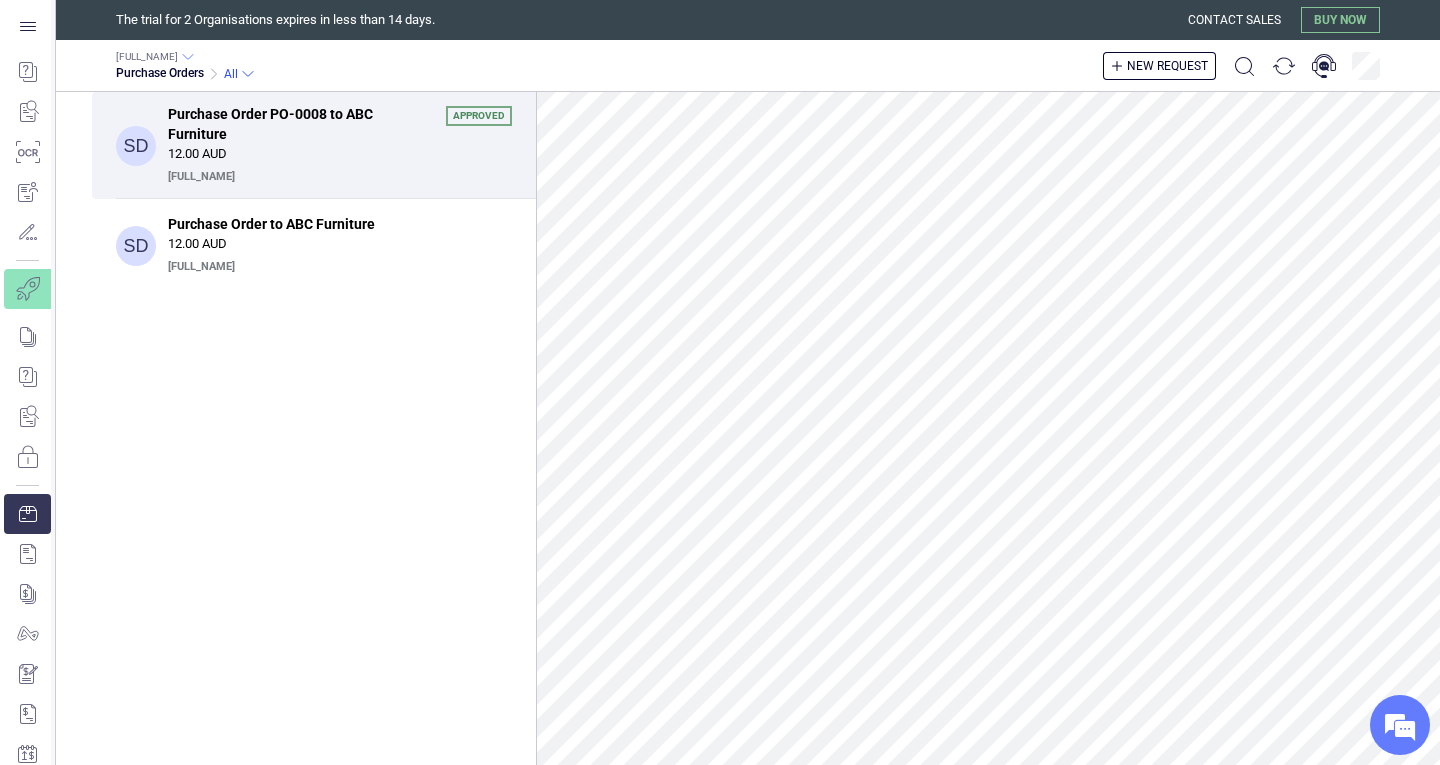 scroll, scrollTop: 0, scrollLeft: 0, axis: both 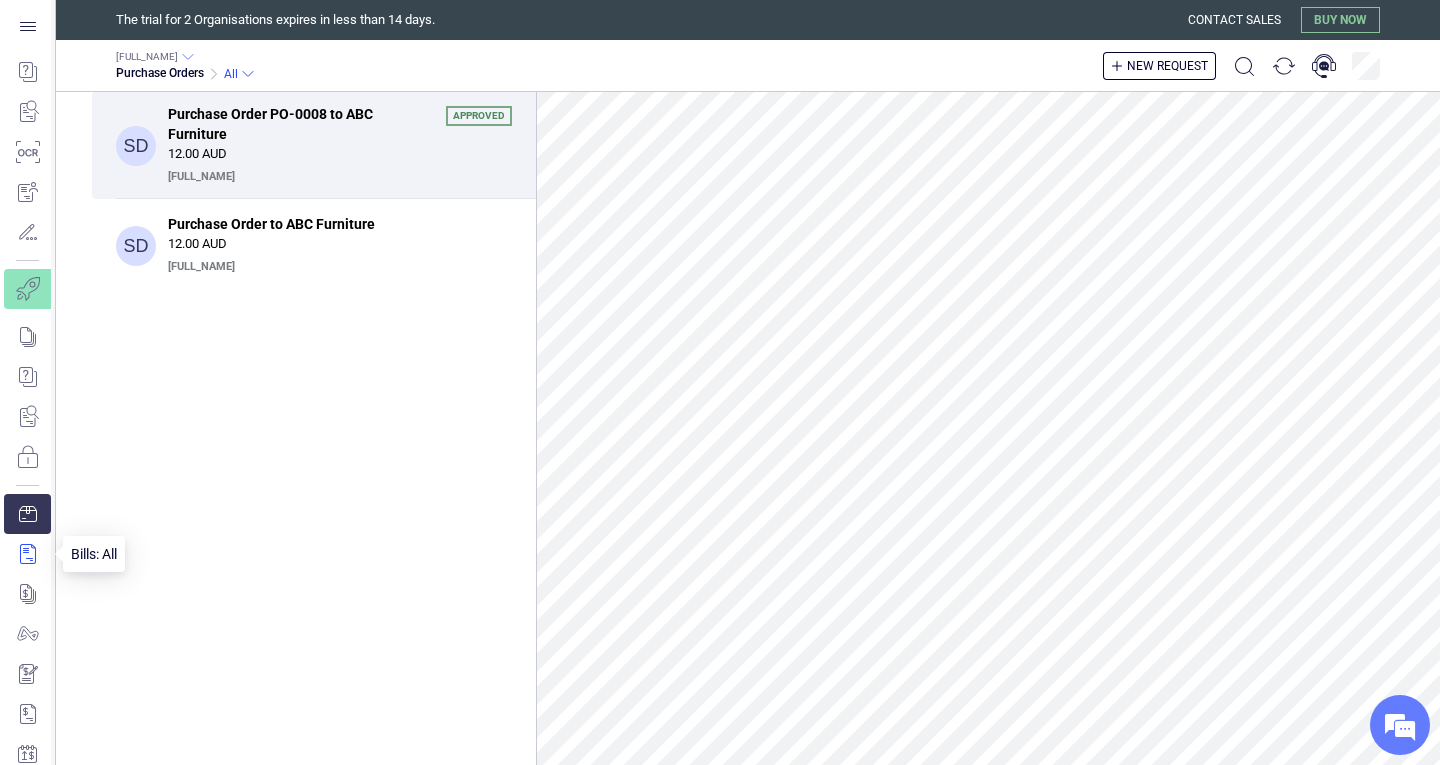 click at bounding box center (27, 554) 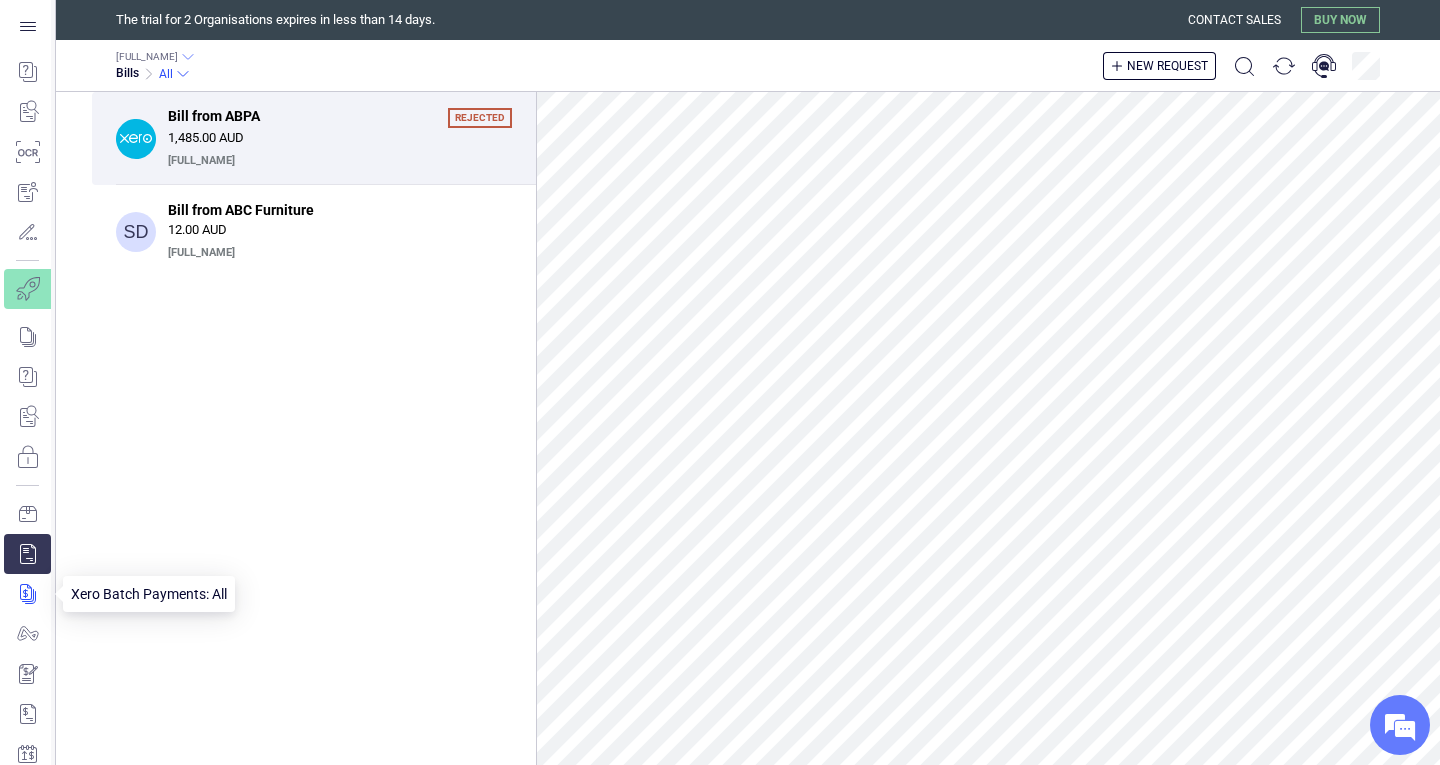 click at bounding box center [27, 594] 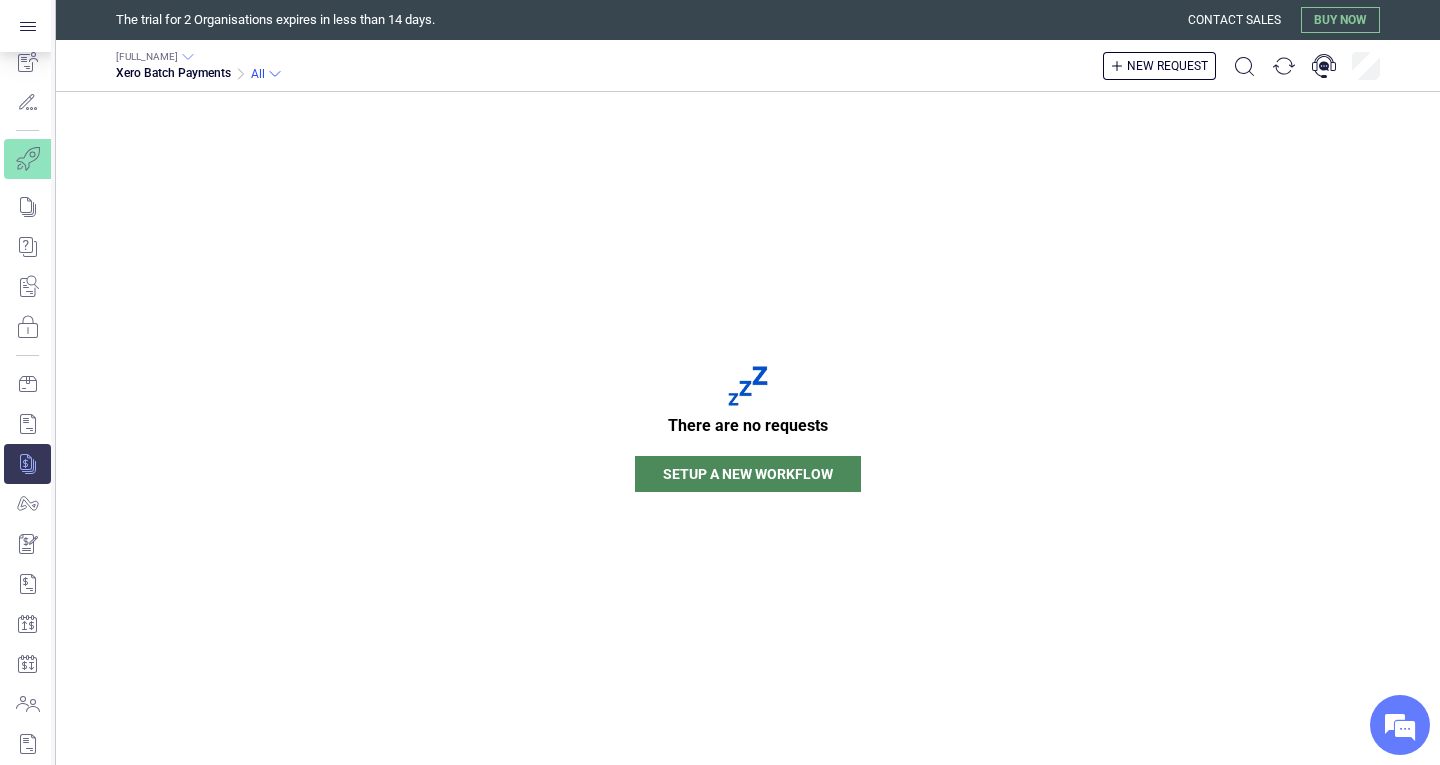 scroll, scrollTop: 290, scrollLeft: 0, axis: vertical 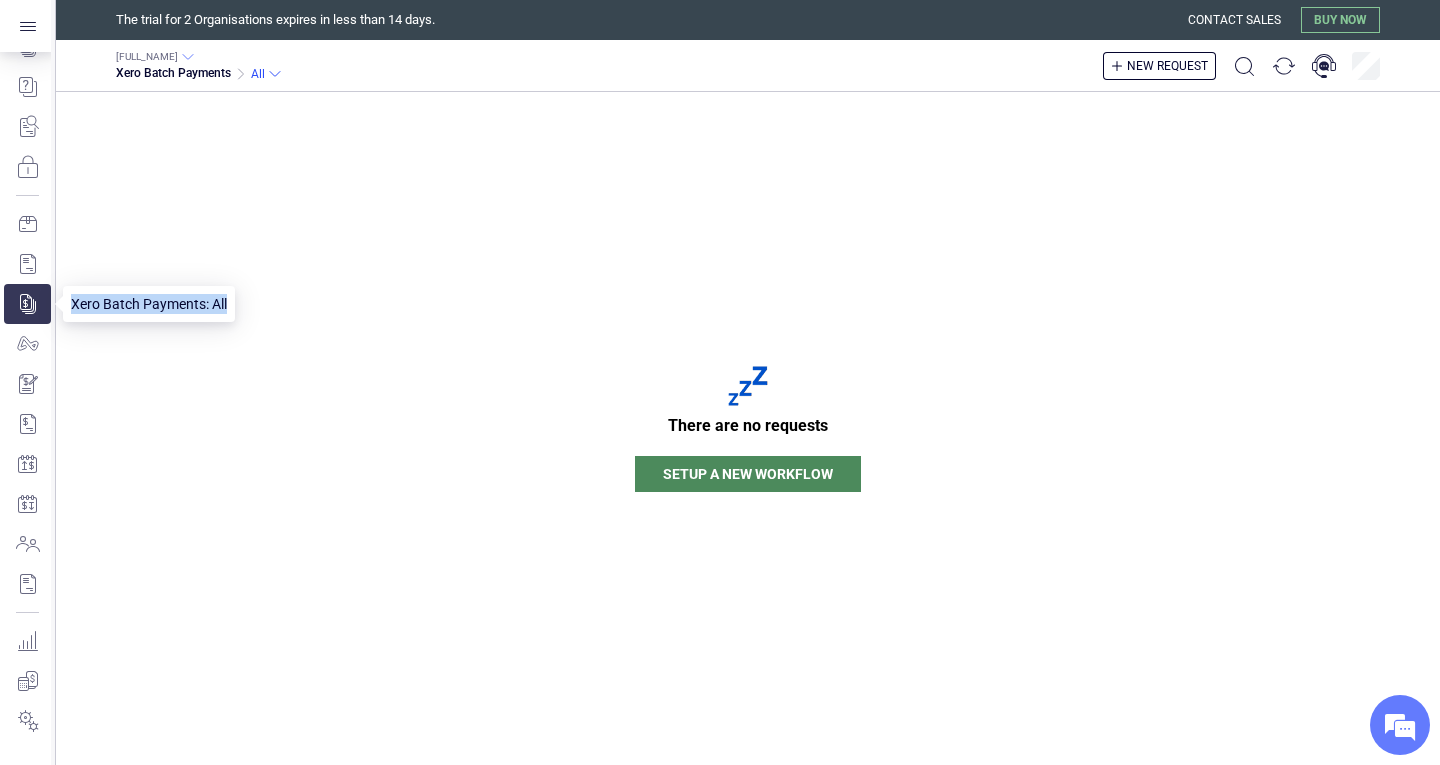 drag, startPoint x: 73, startPoint y: 302, endPoint x: 228, endPoint y: 303, distance: 155.00322 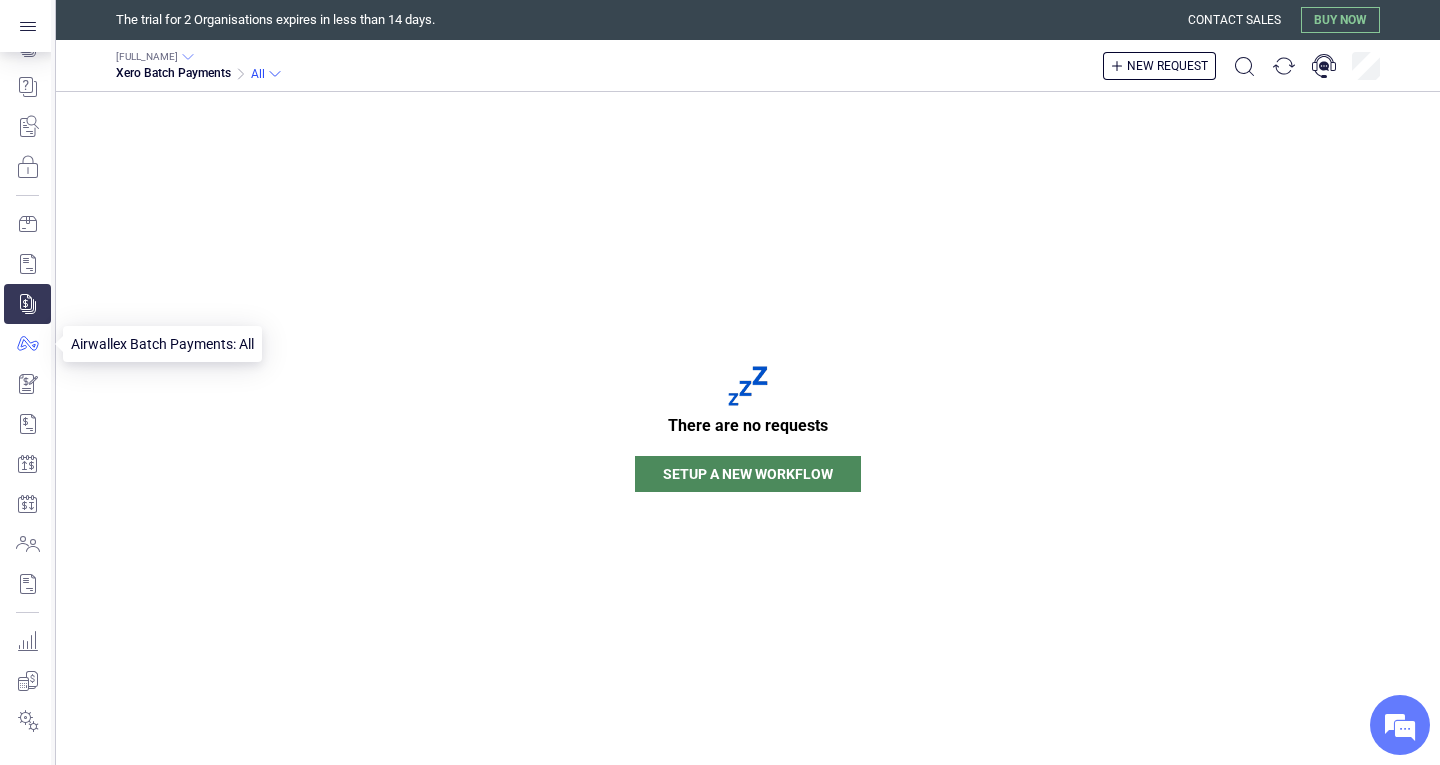 click at bounding box center (27, 344) 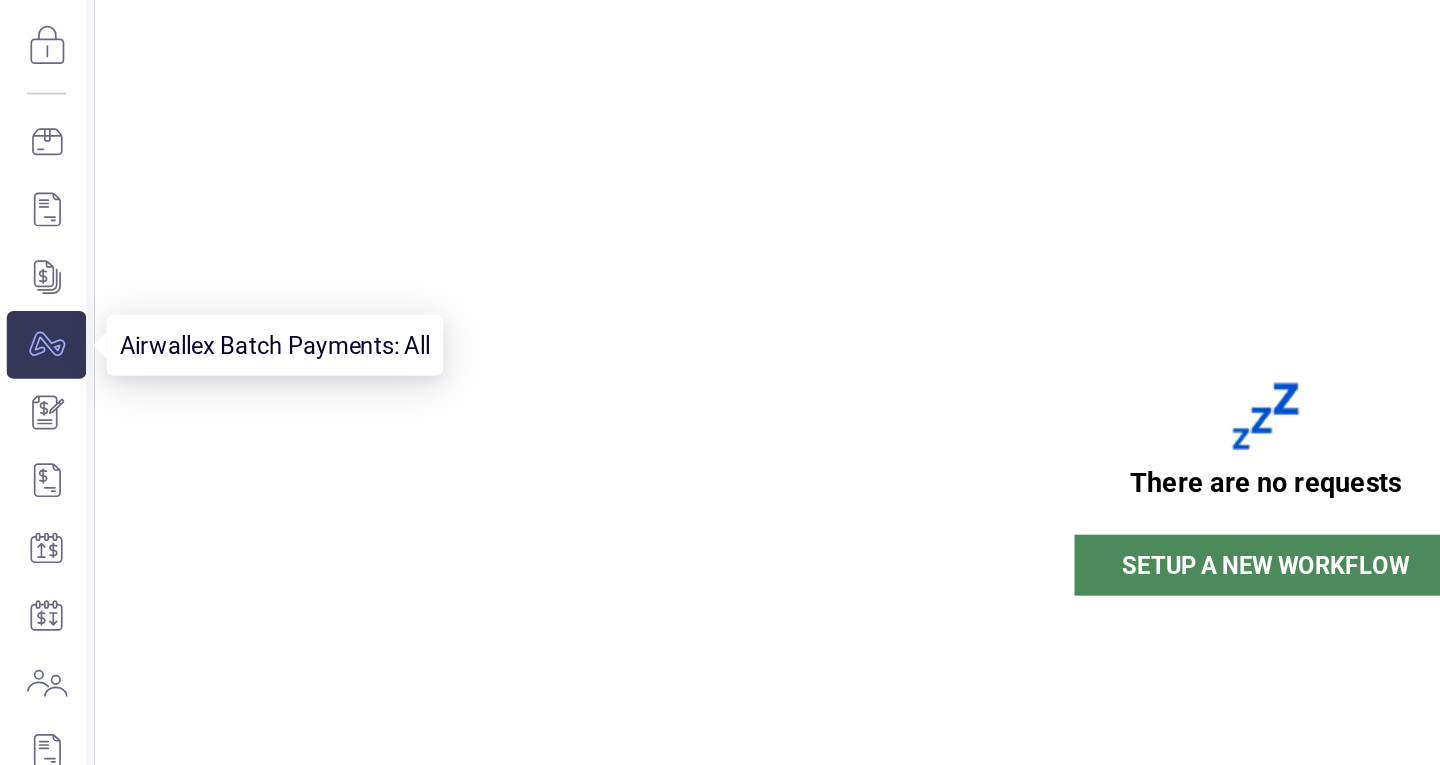 click at bounding box center (27, 344) 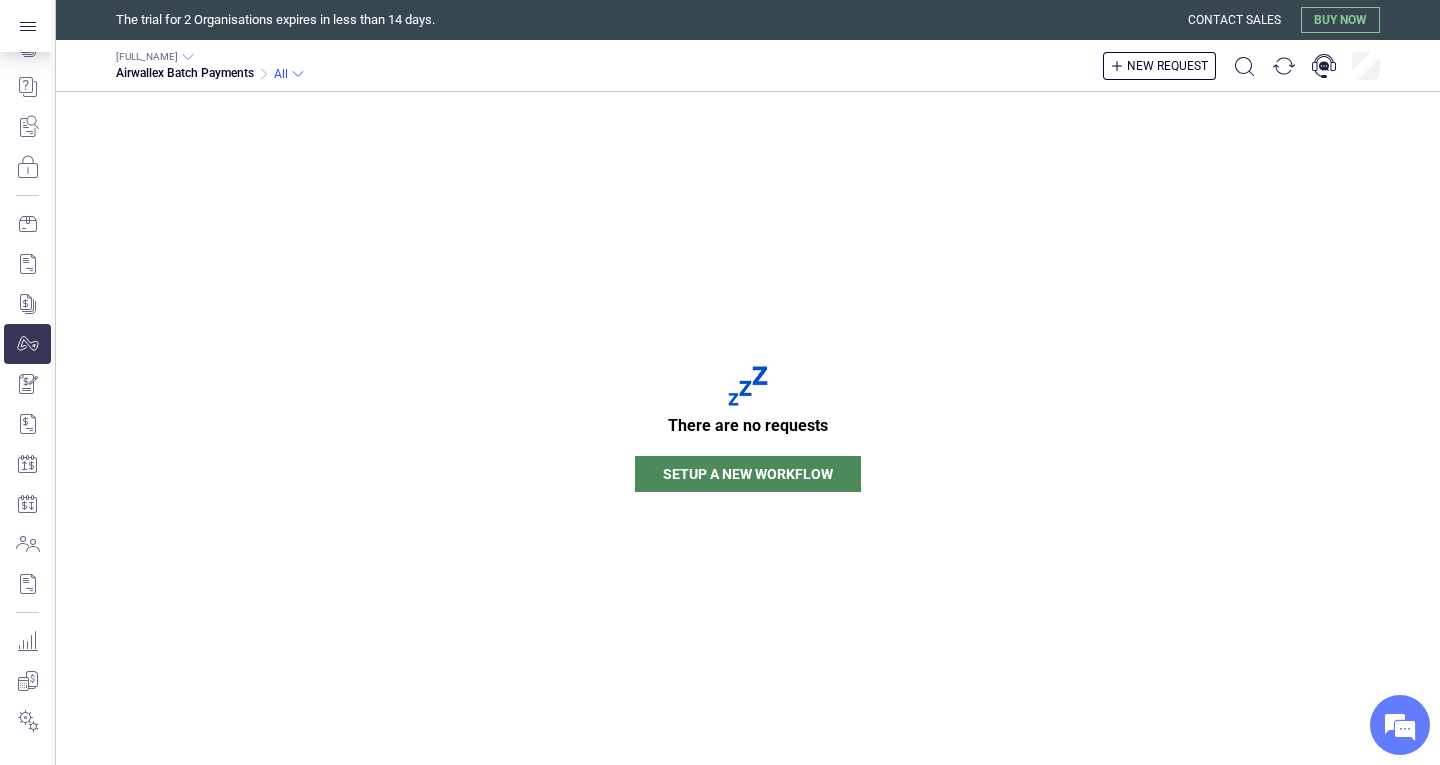 drag, startPoint x: 539, startPoint y: 586, endPoint x: 407, endPoint y: 433, distance: 202.07176 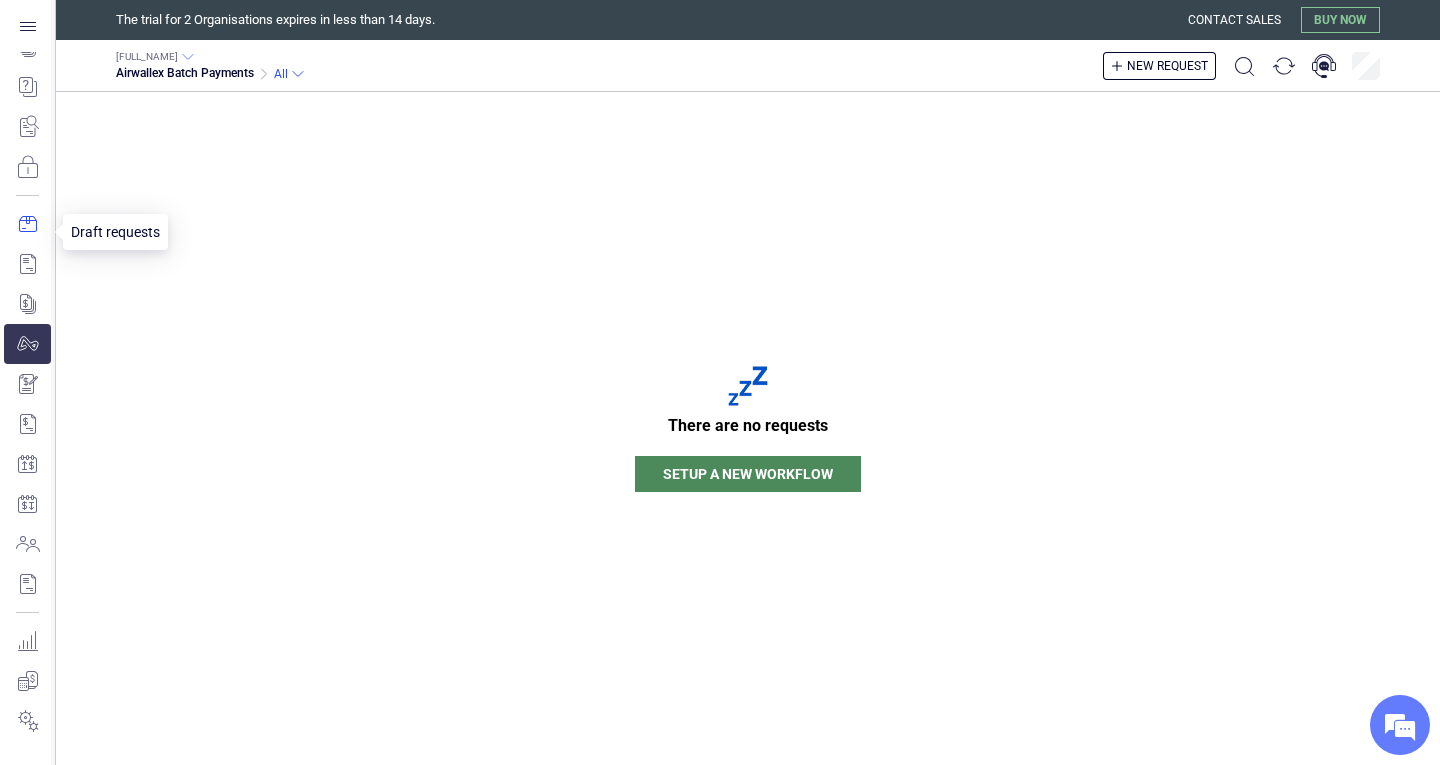scroll, scrollTop: 0, scrollLeft: 0, axis: both 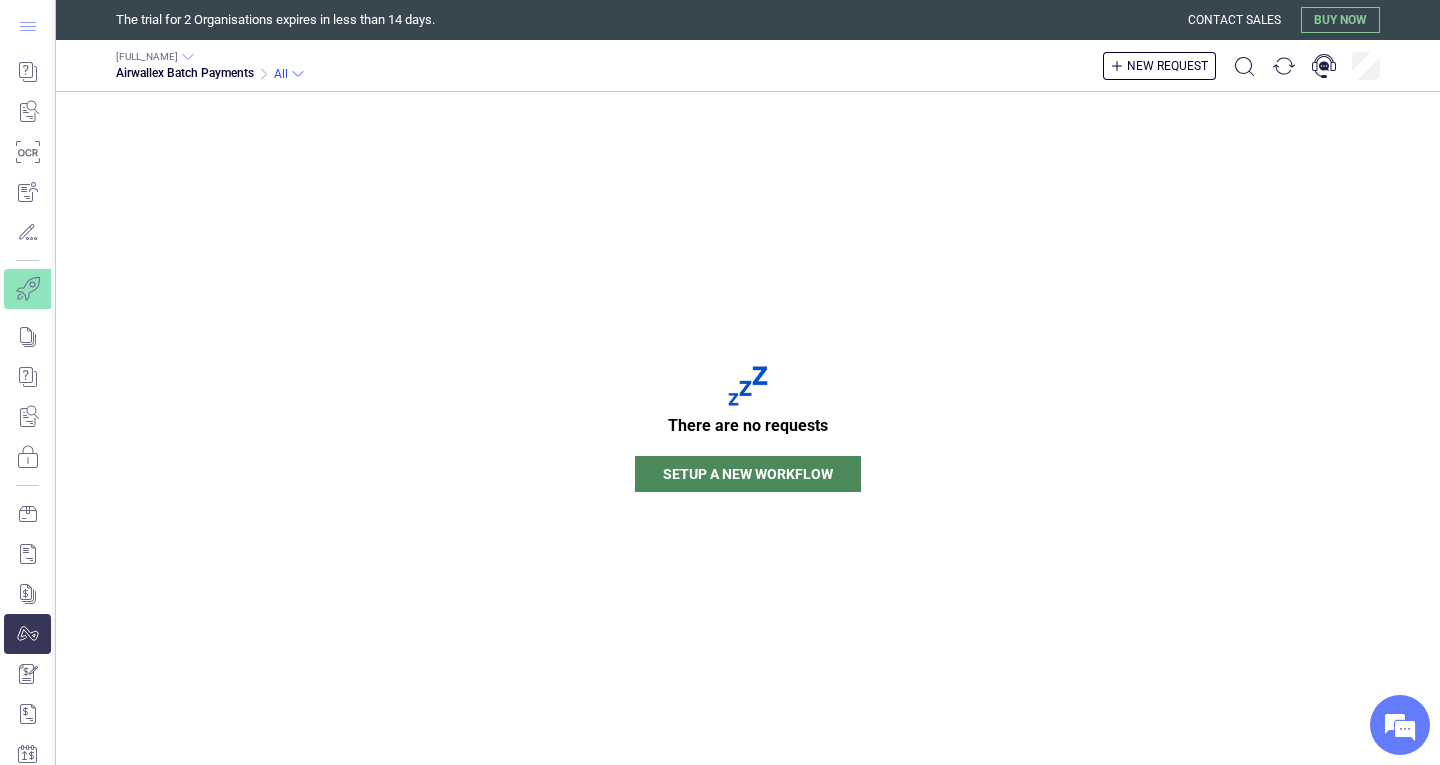 click at bounding box center [28, 26] 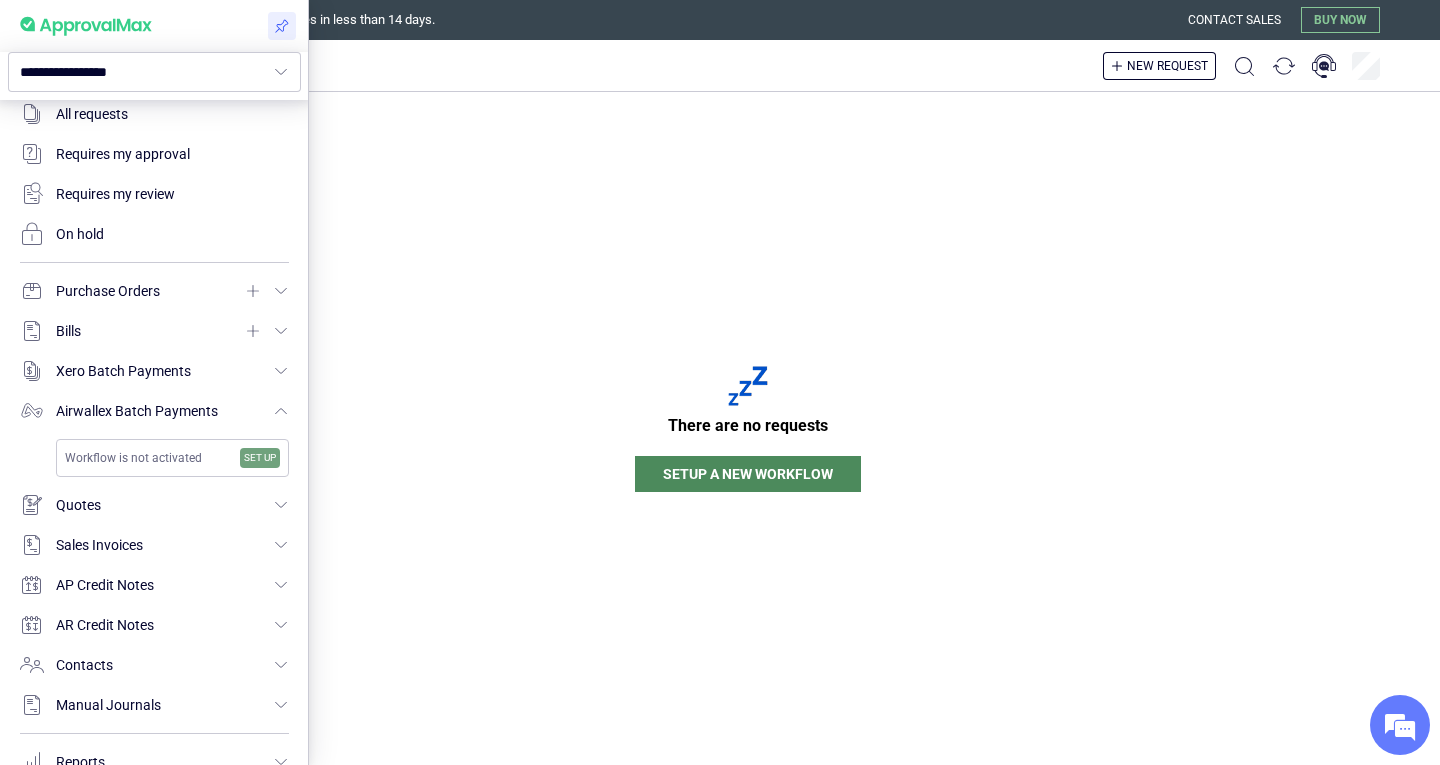 scroll, scrollTop: 423, scrollLeft: 0, axis: vertical 